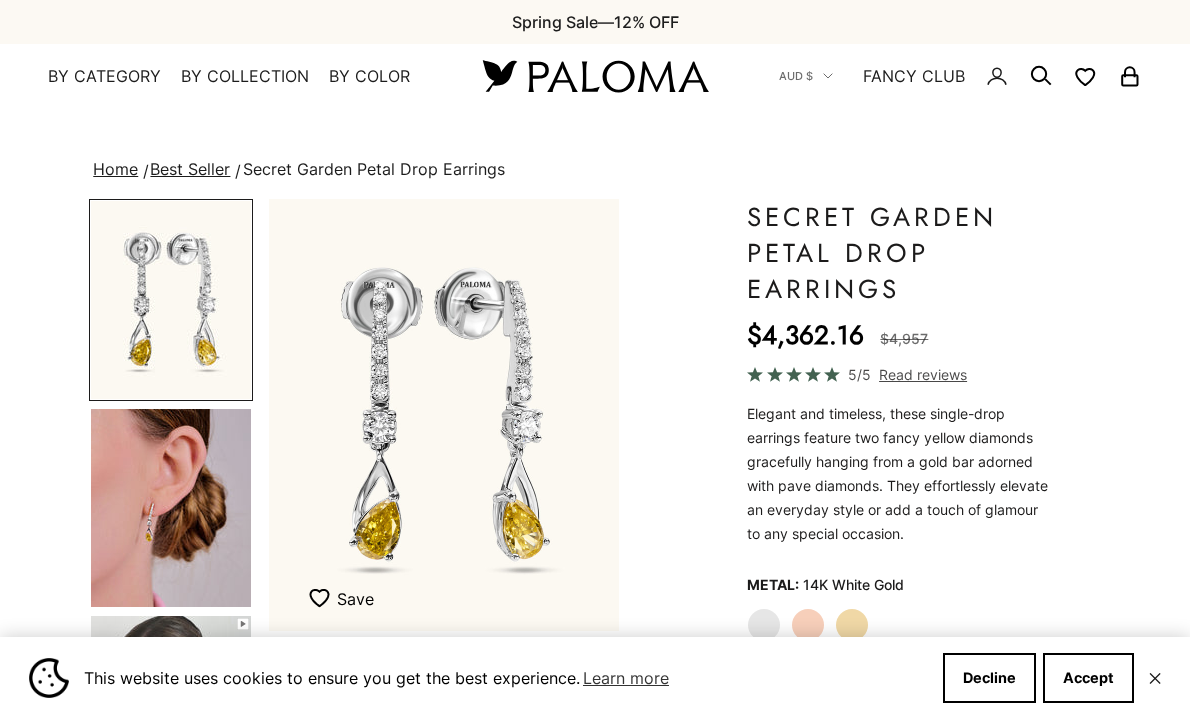 scroll, scrollTop: 0, scrollLeft: 0, axis: both 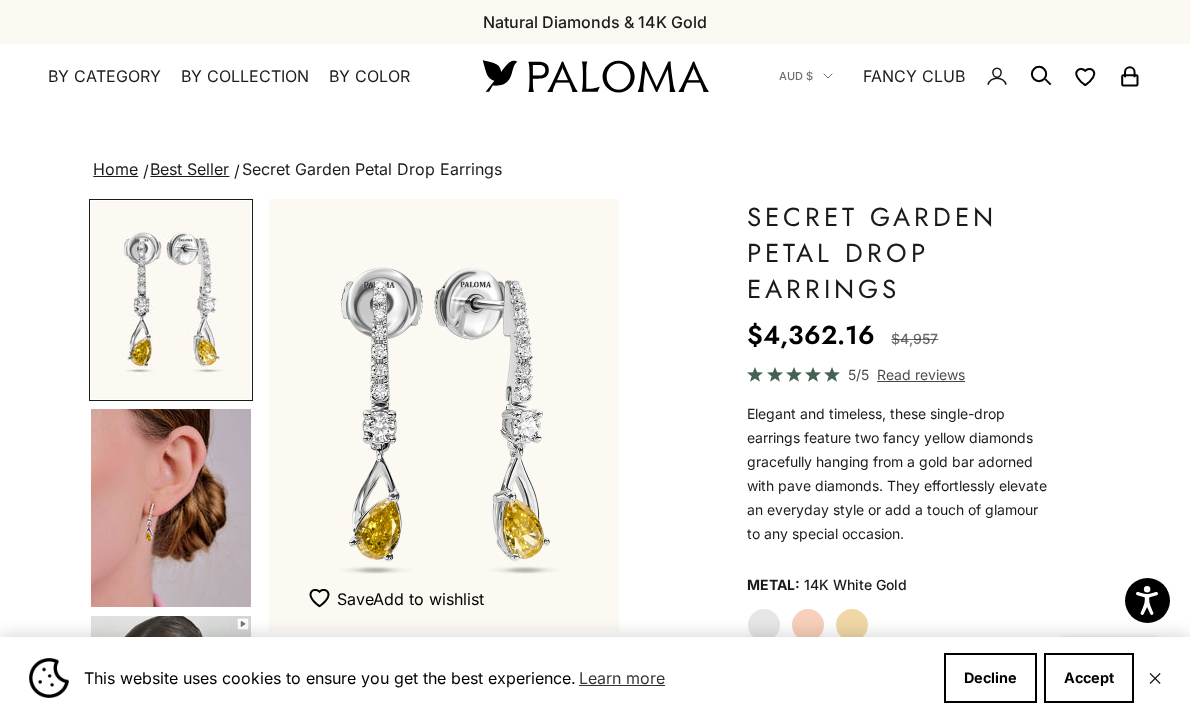 click at bounding box center [0, 0] 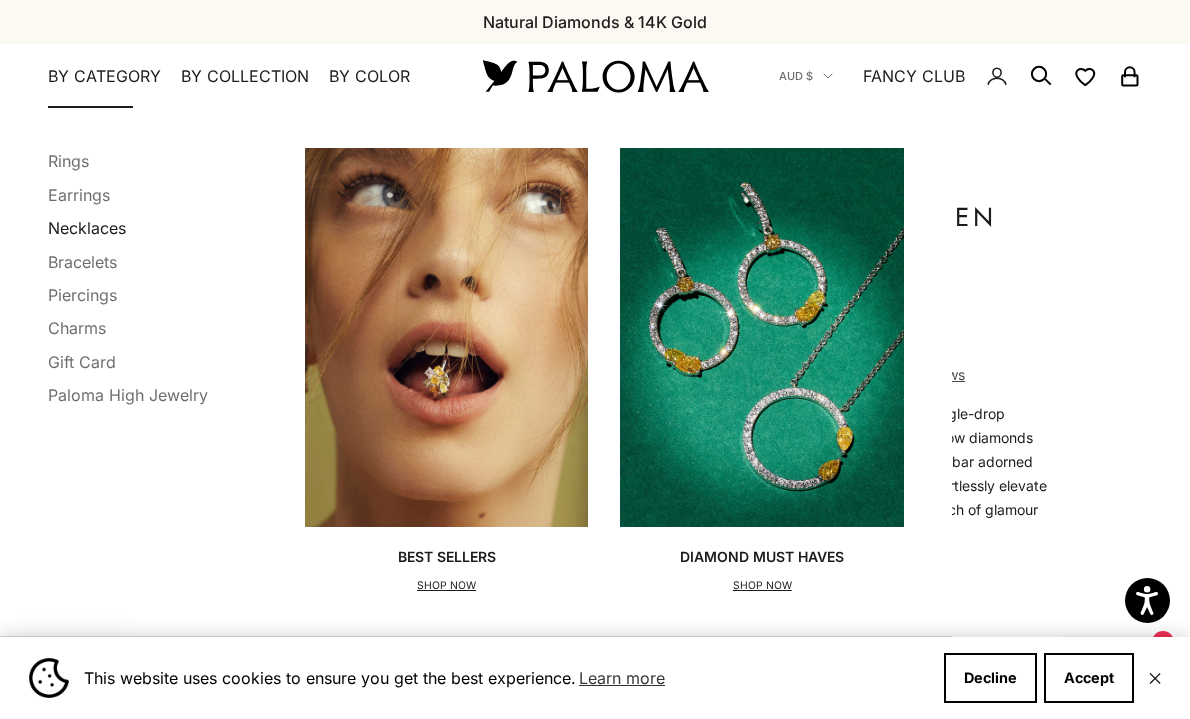 click on "Necklaces" at bounding box center [87, 228] 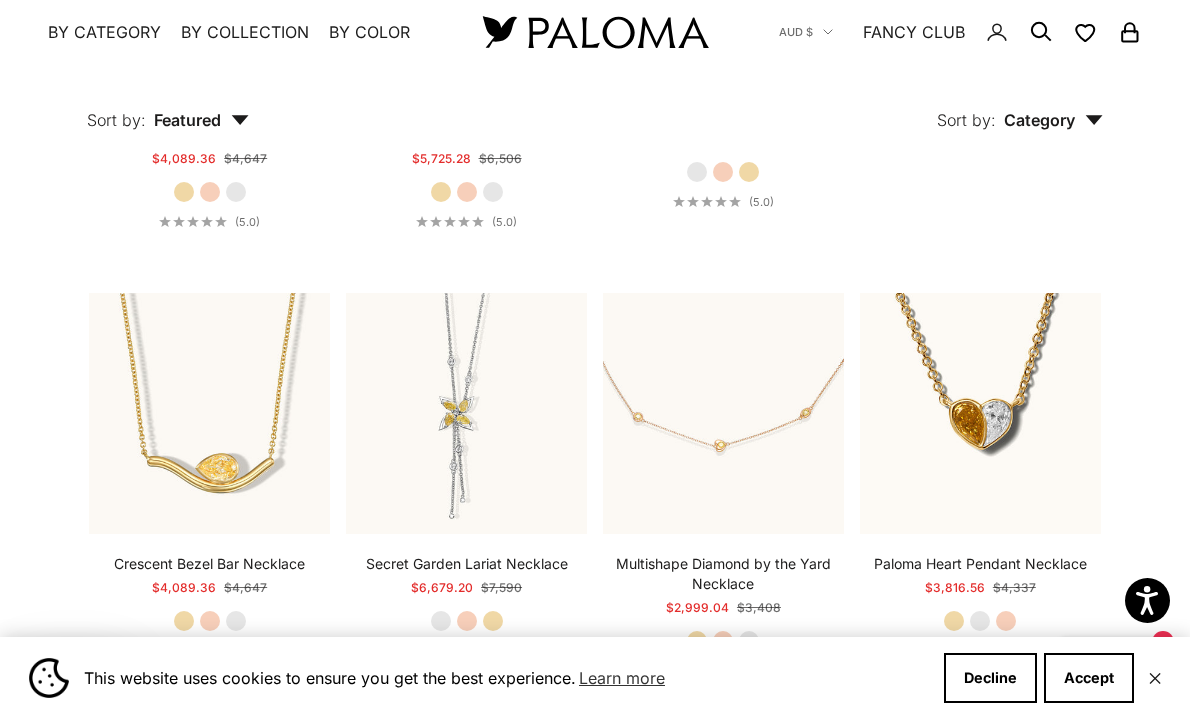 scroll, scrollTop: 757, scrollLeft: 0, axis: vertical 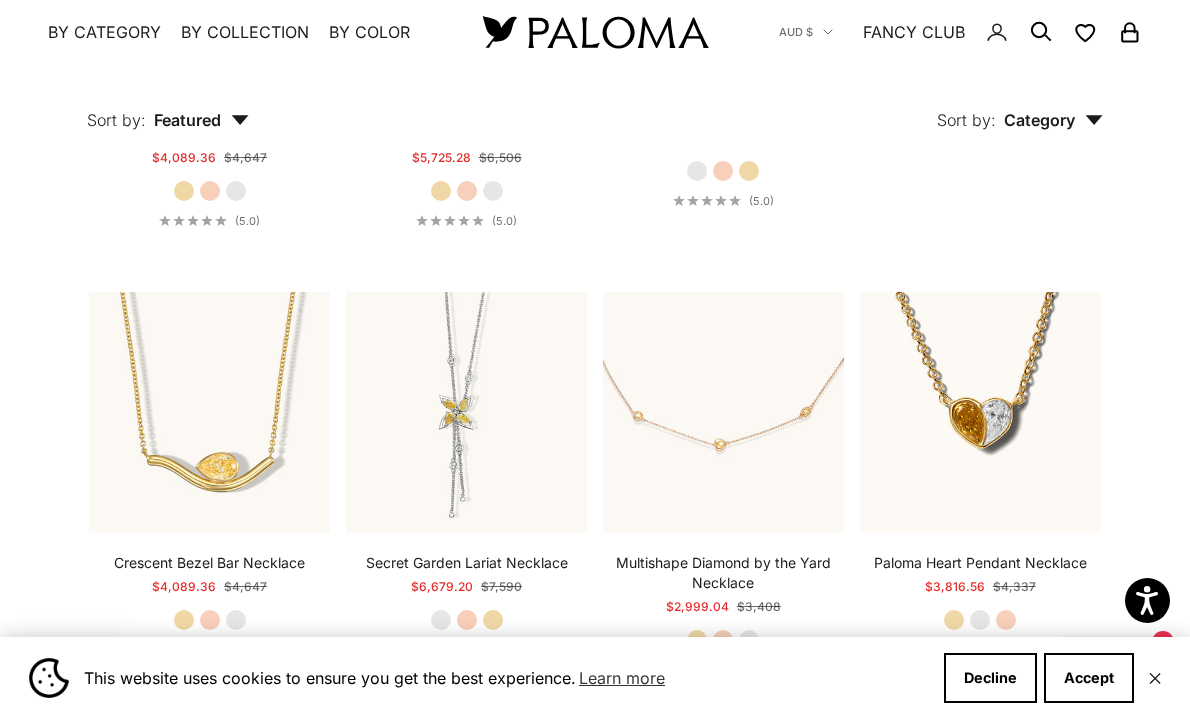 click on "This website uses cookies to ensure you get the best experience.  Learn more Decline Accept ✕" at bounding box center (595, 678) 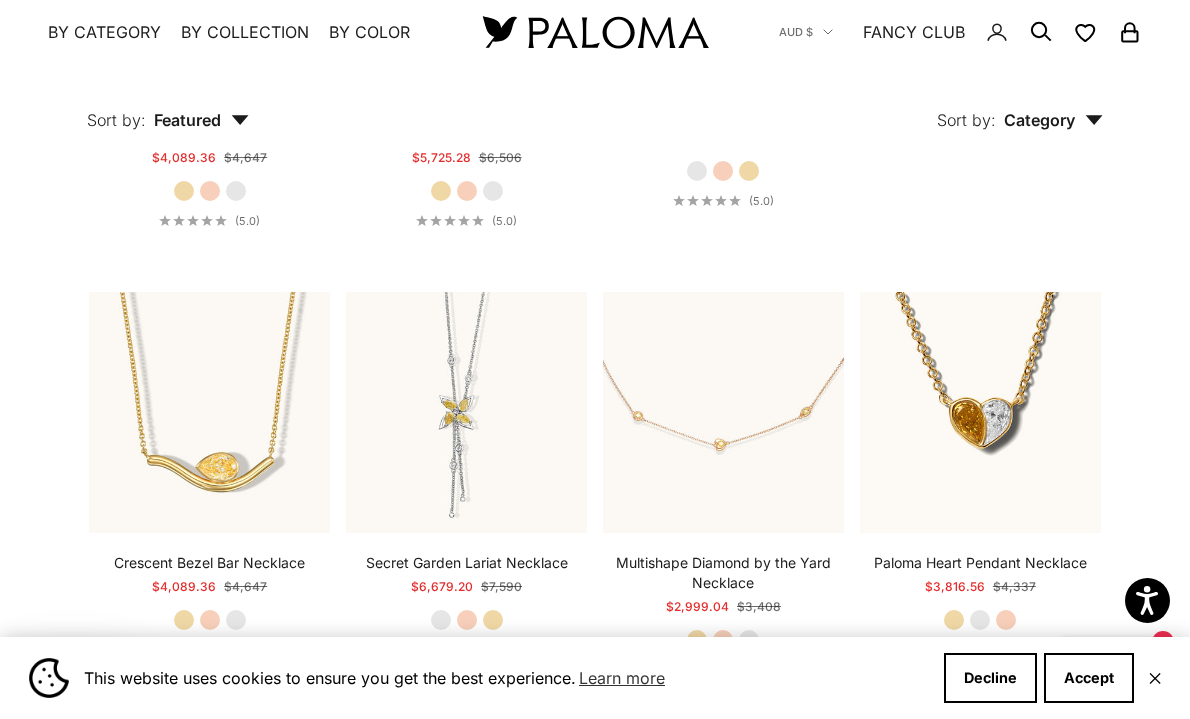 click on "✕" at bounding box center (1155, 678) 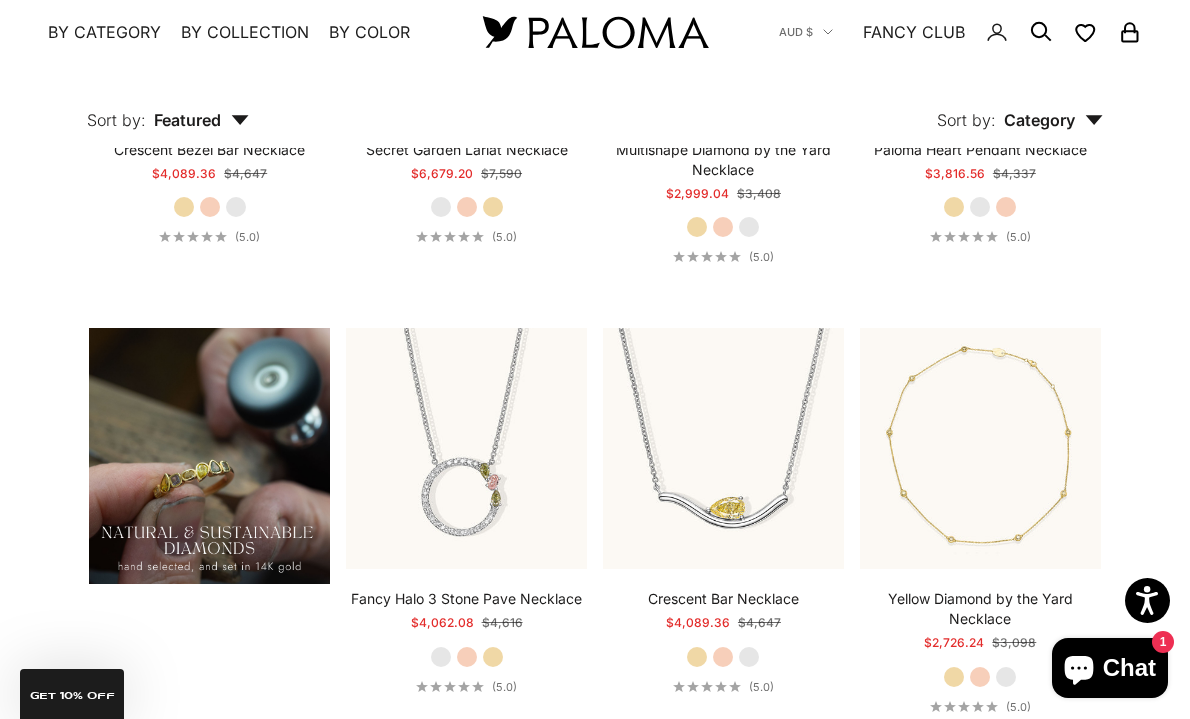 scroll, scrollTop: 478, scrollLeft: 0, axis: vertical 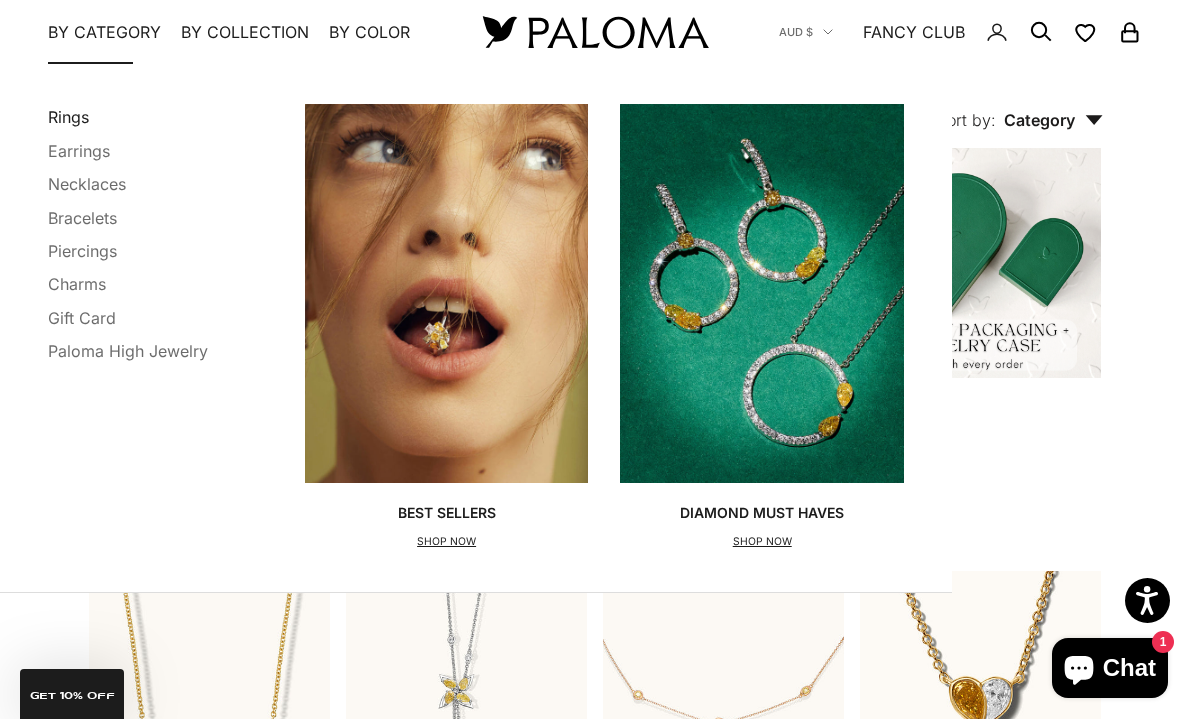 click on "Rings" at bounding box center (68, 117) 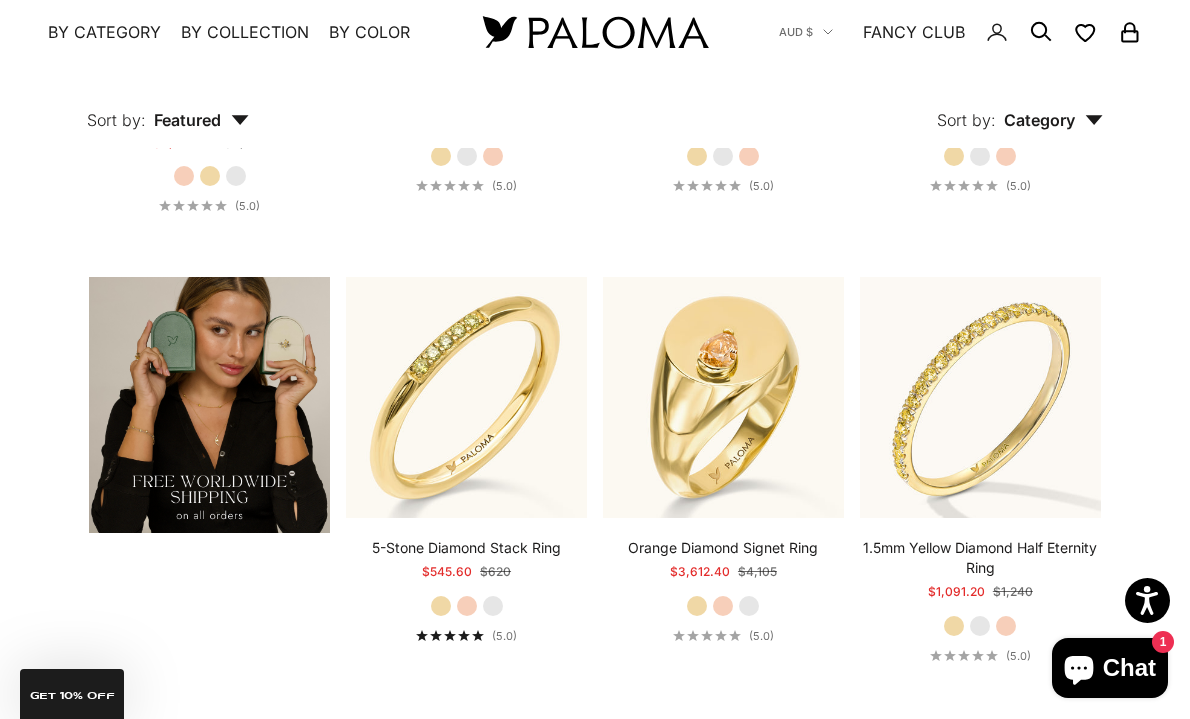 scroll, scrollTop: 3016, scrollLeft: 0, axis: vertical 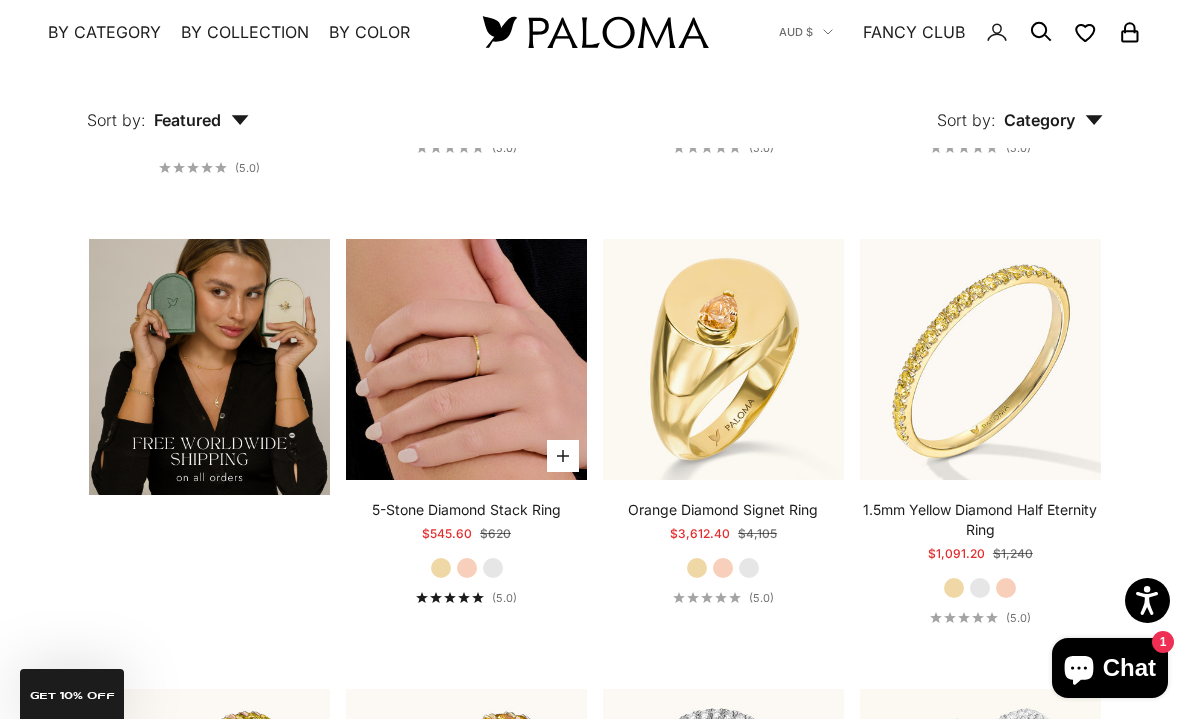 click at bounding box center (466, 359) 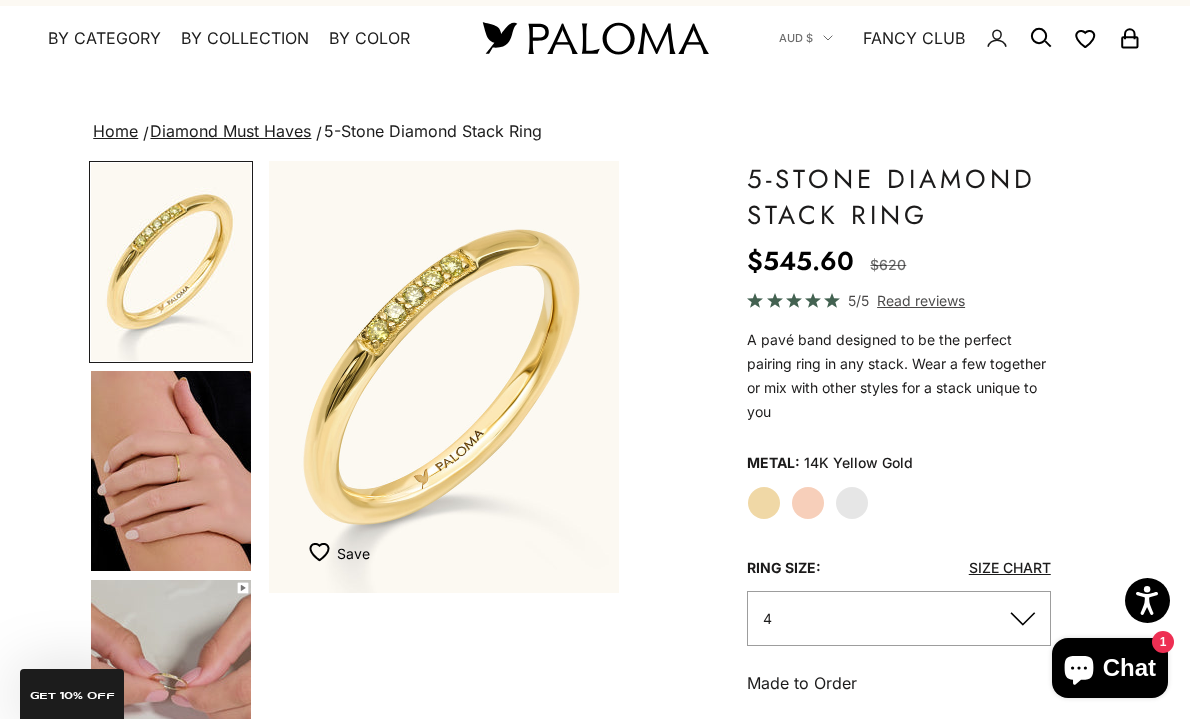 scroll, scrollTop: 0, scrollLeft: 0, axis: both 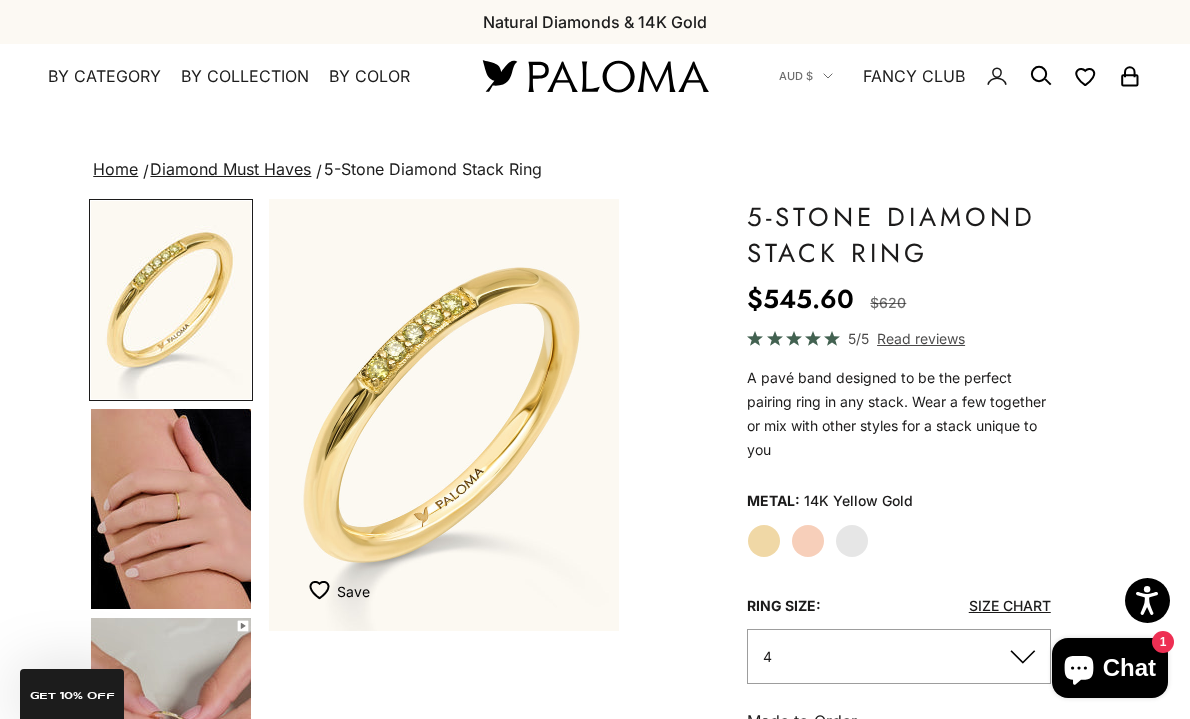 click at bounding box center (171, 509) 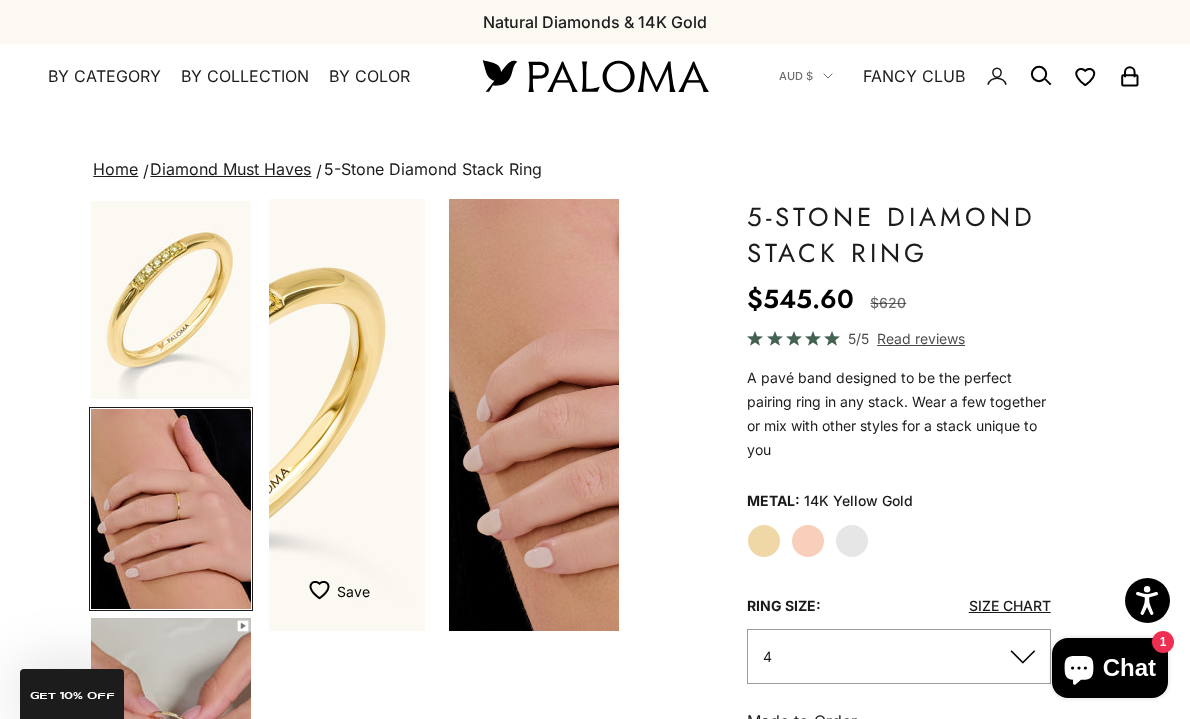 scroll, scrollTop: 0, scrollLeft: 374, axis: horizontal 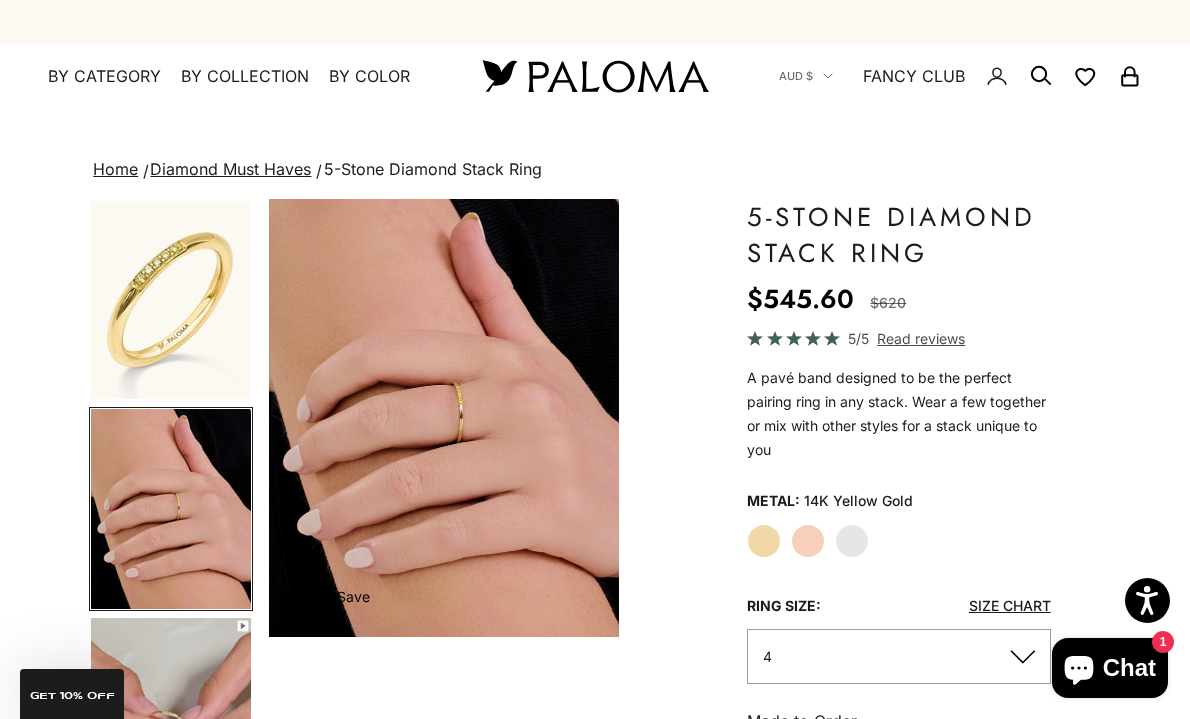 click at bounding box center [171, 717] 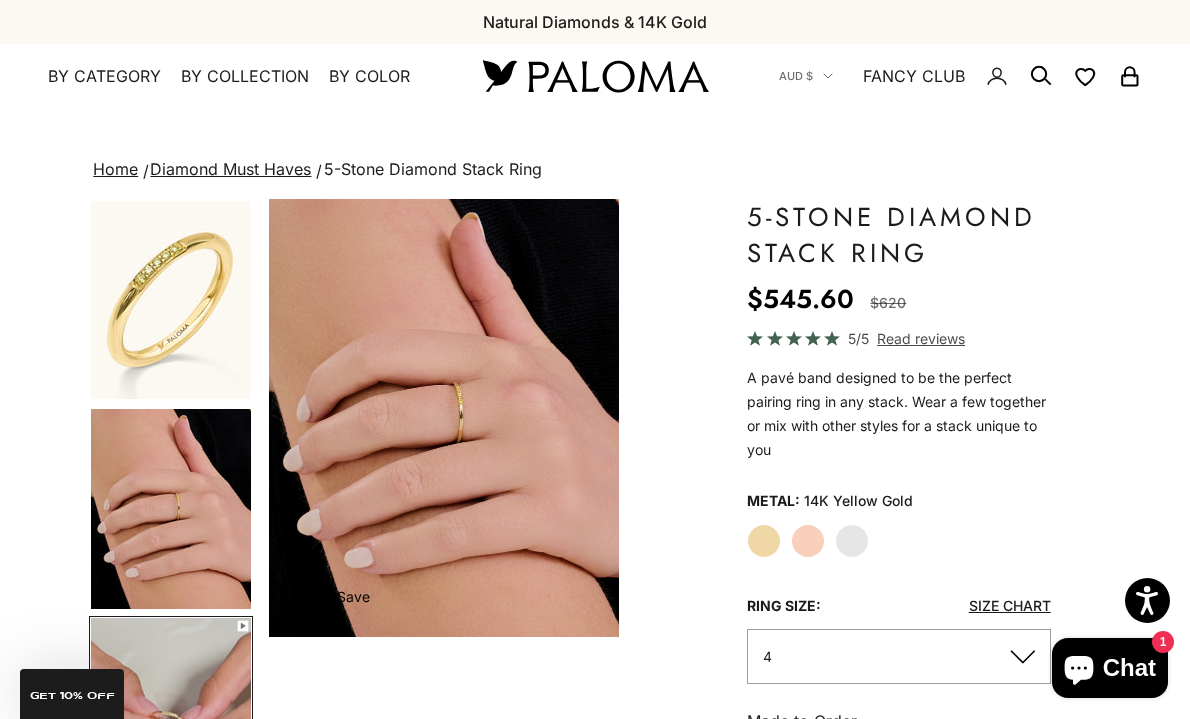 scroll, scrollTop: 0, scrollLeft: 522, axis: horizontal 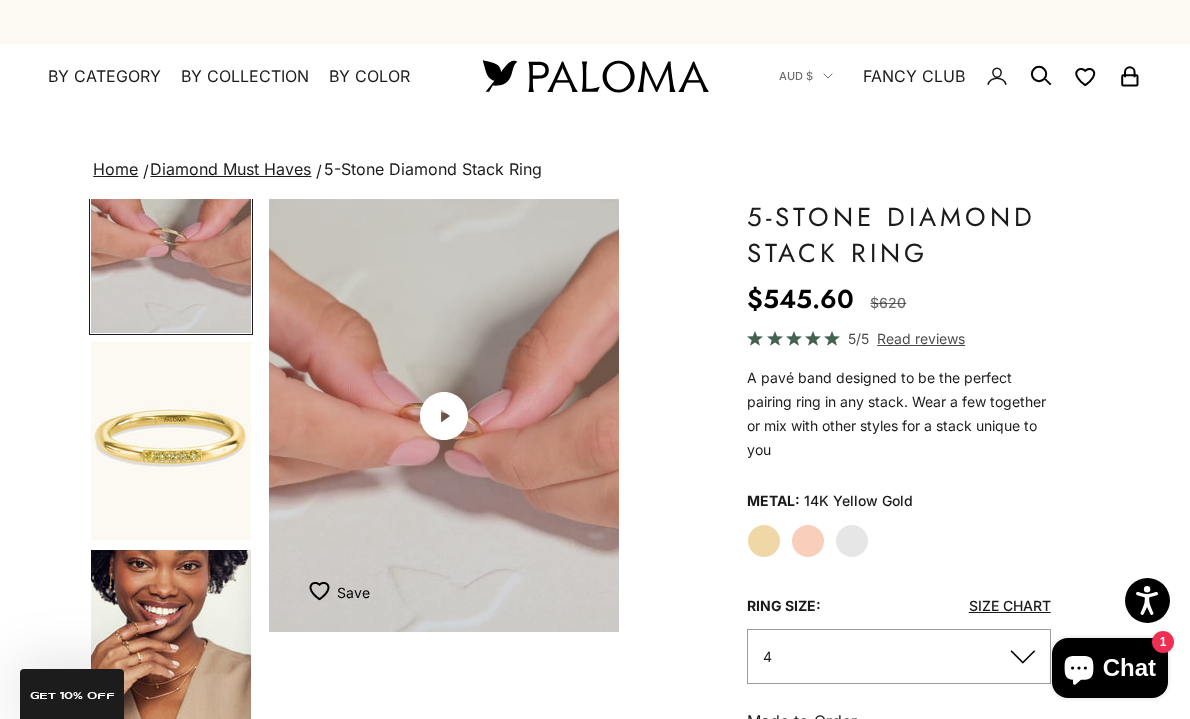click at bounding box center (171, 441) 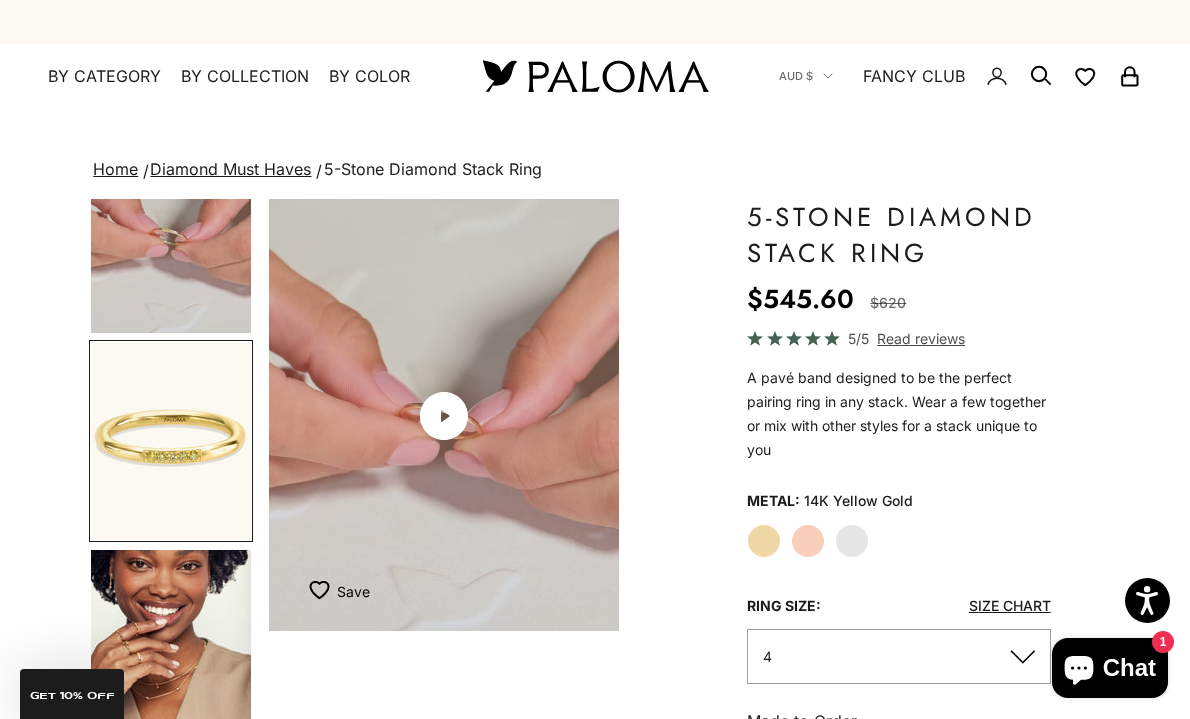 scroll, scrollTop: 0, scrollLeft: 1122, axis: horizontal 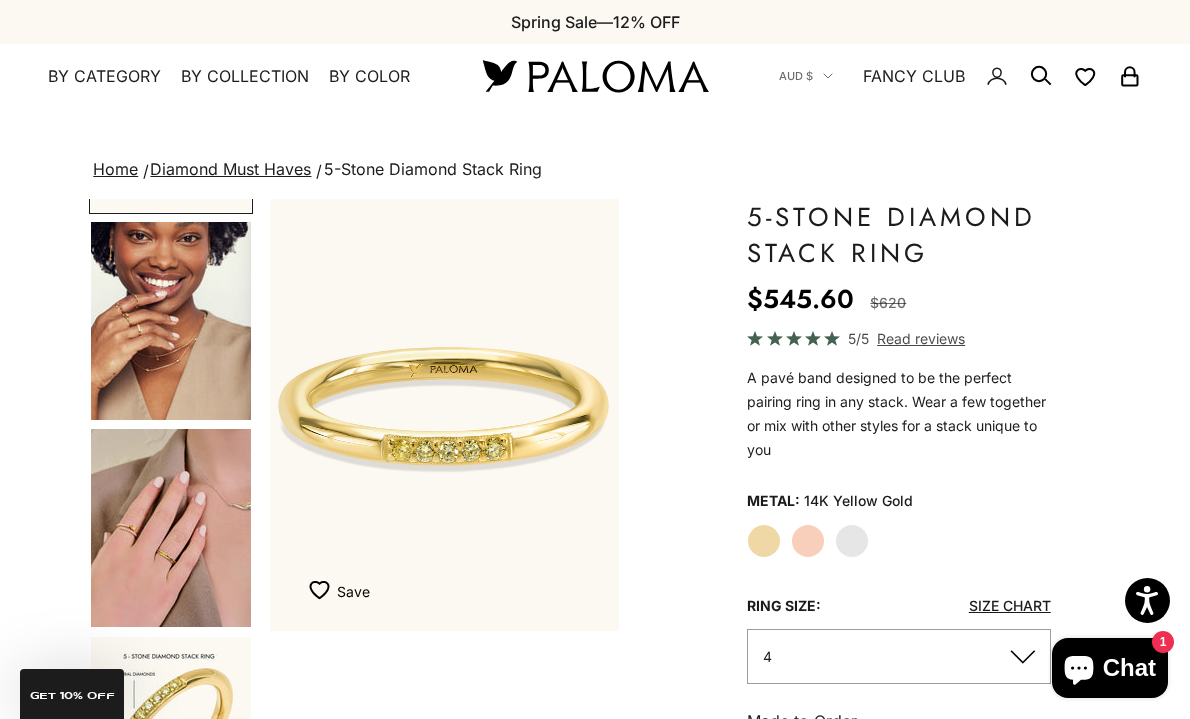 click at bounding box center [171, 528] 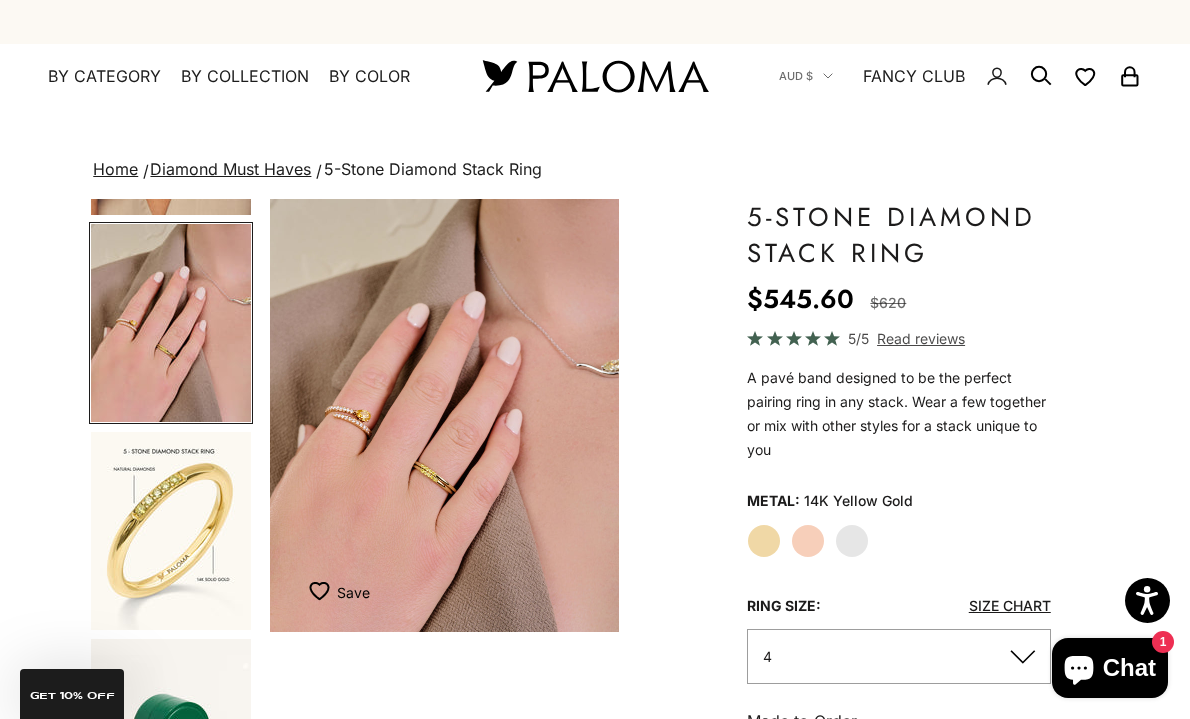 scroll, scrollTop: 1046, scrollLeft: 0, axis: vertical 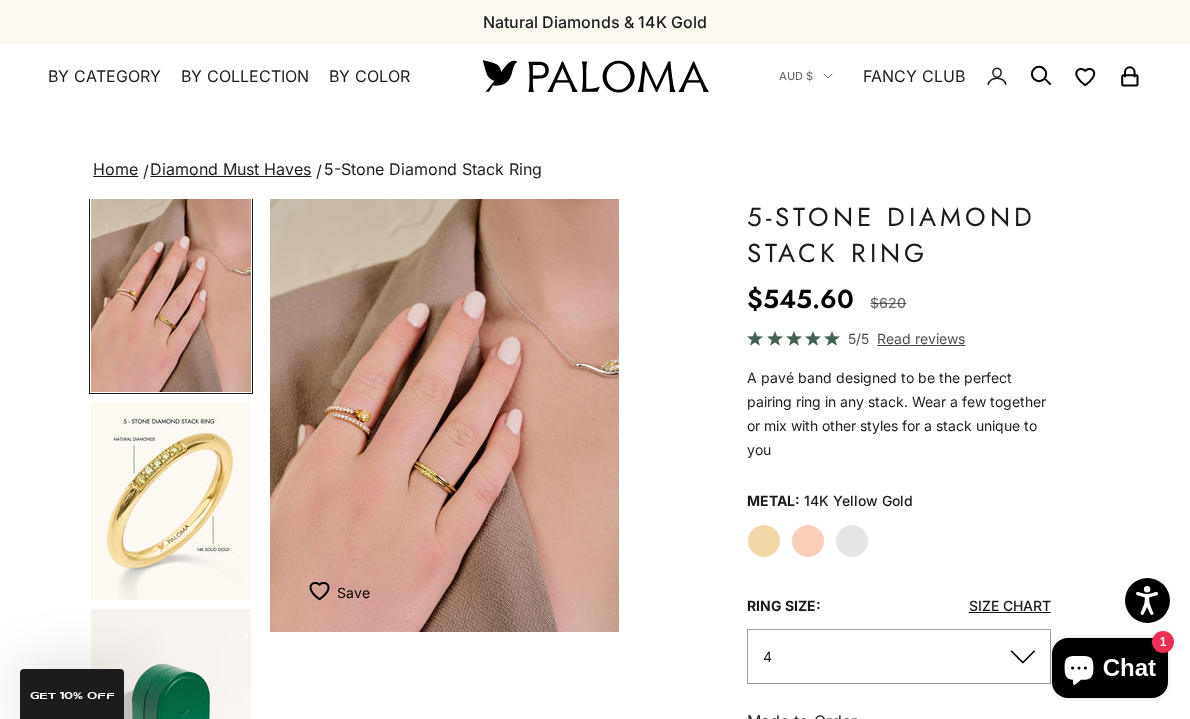 click at bounding box center (171, 501) 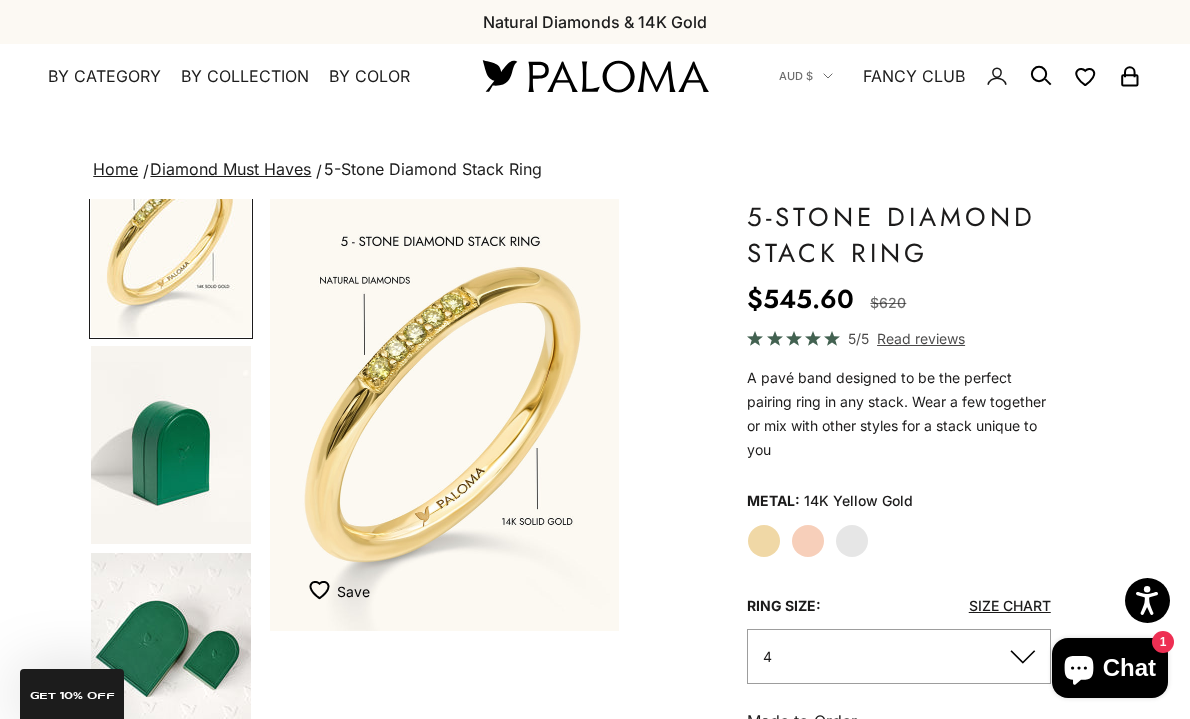 scroll, scrollTop: 1370, scrollLeft: 0, axis: vertical 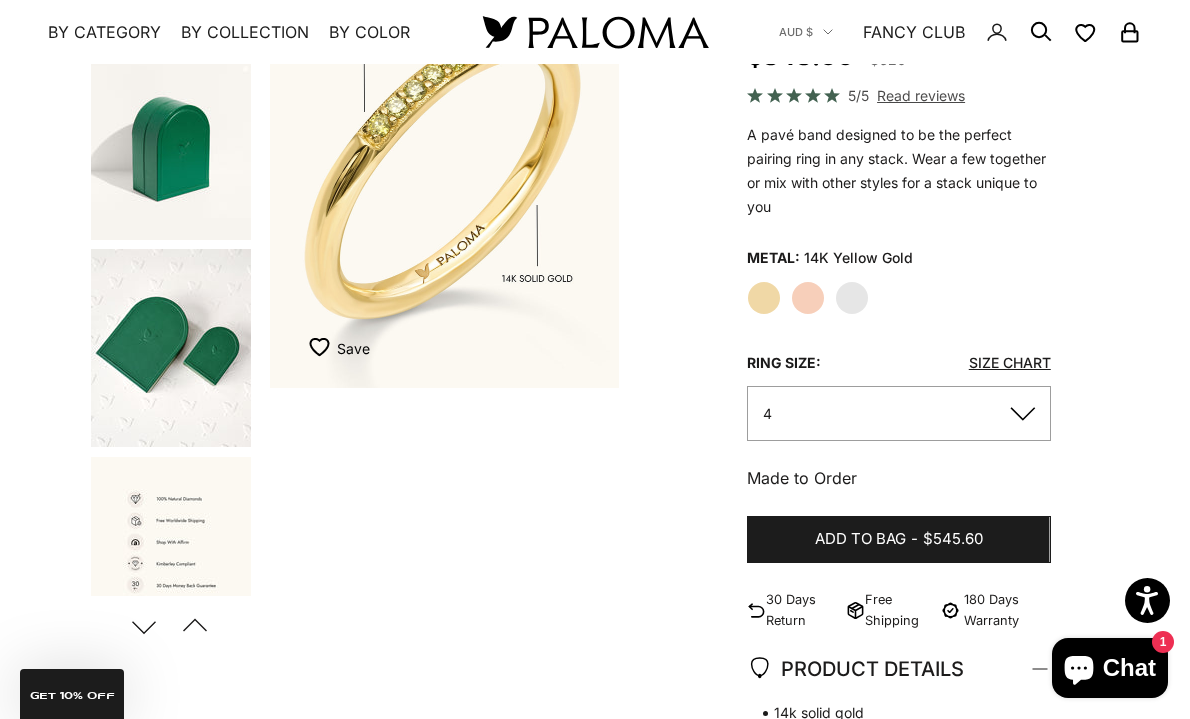 click at bounding box center (171, 556) 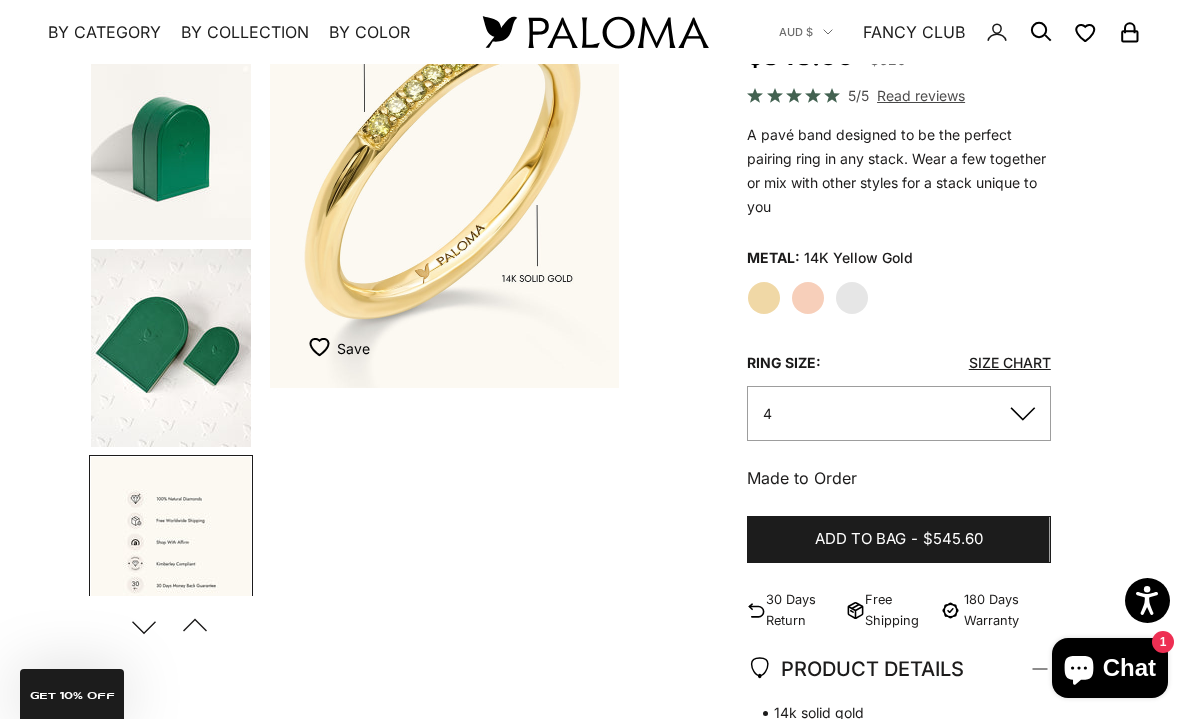 scroll, scrollTop: 0, scrollLeft: 3366, axis: horizontal 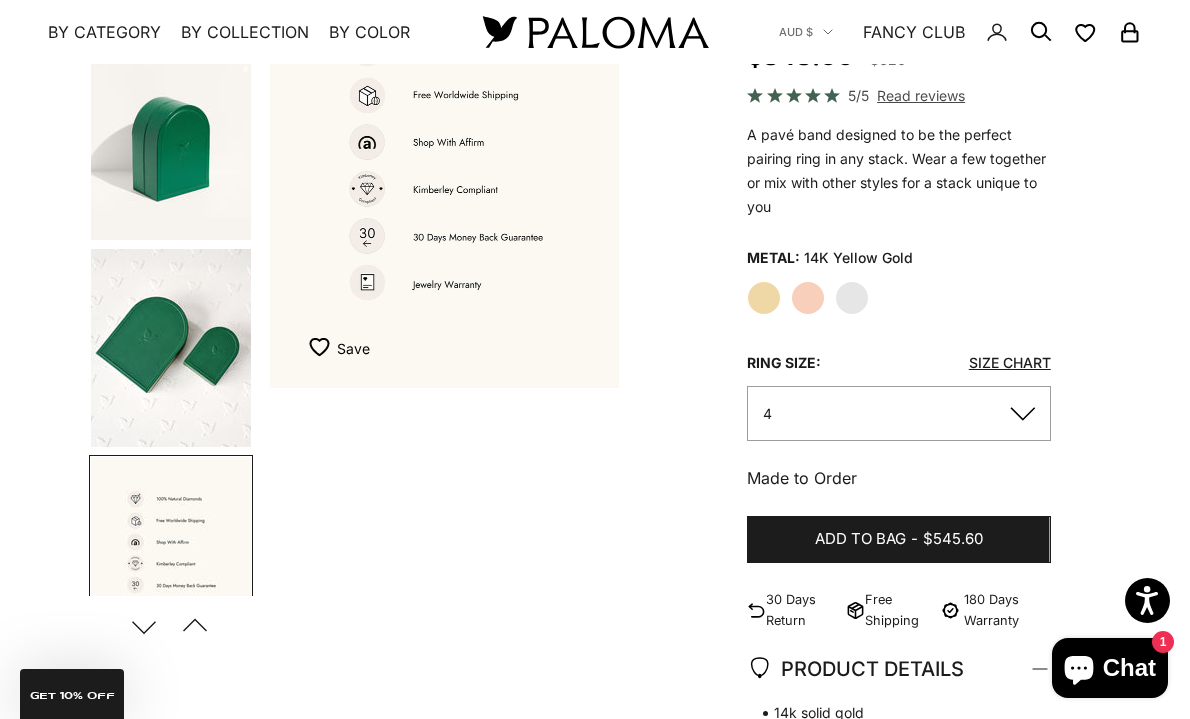 click at bounding box center [171, 348] 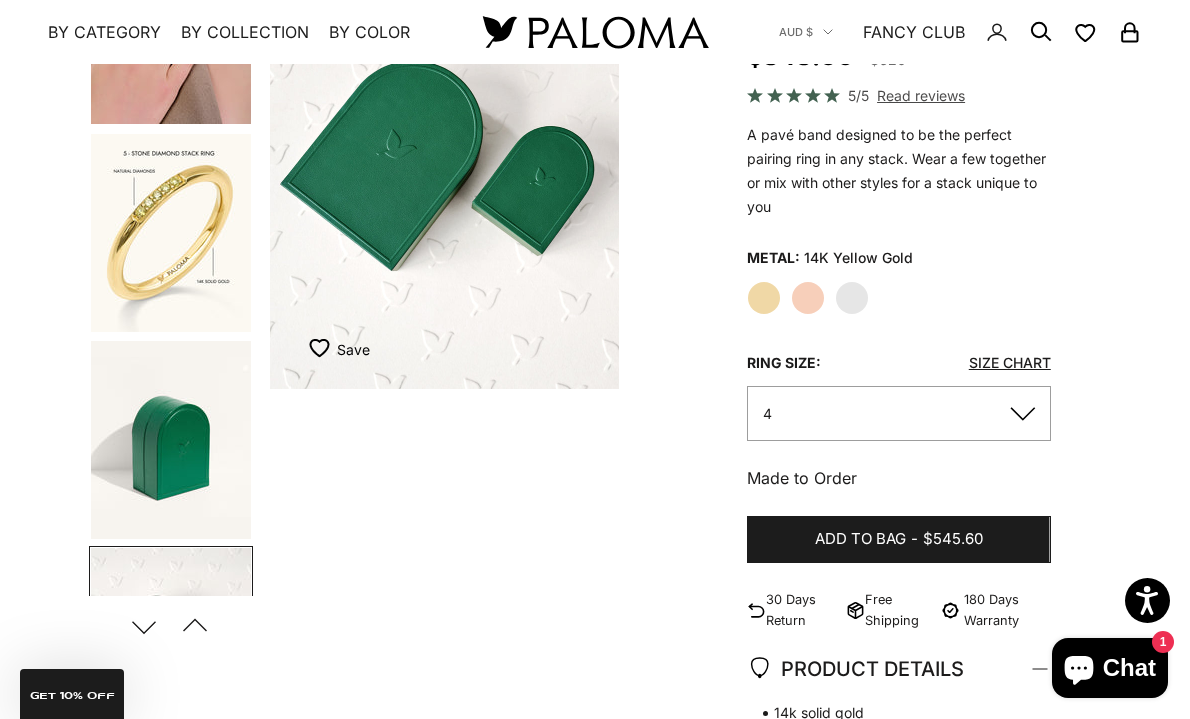 scroll, scrollTop: 1060, scrollLeft: 0, axis: vertical 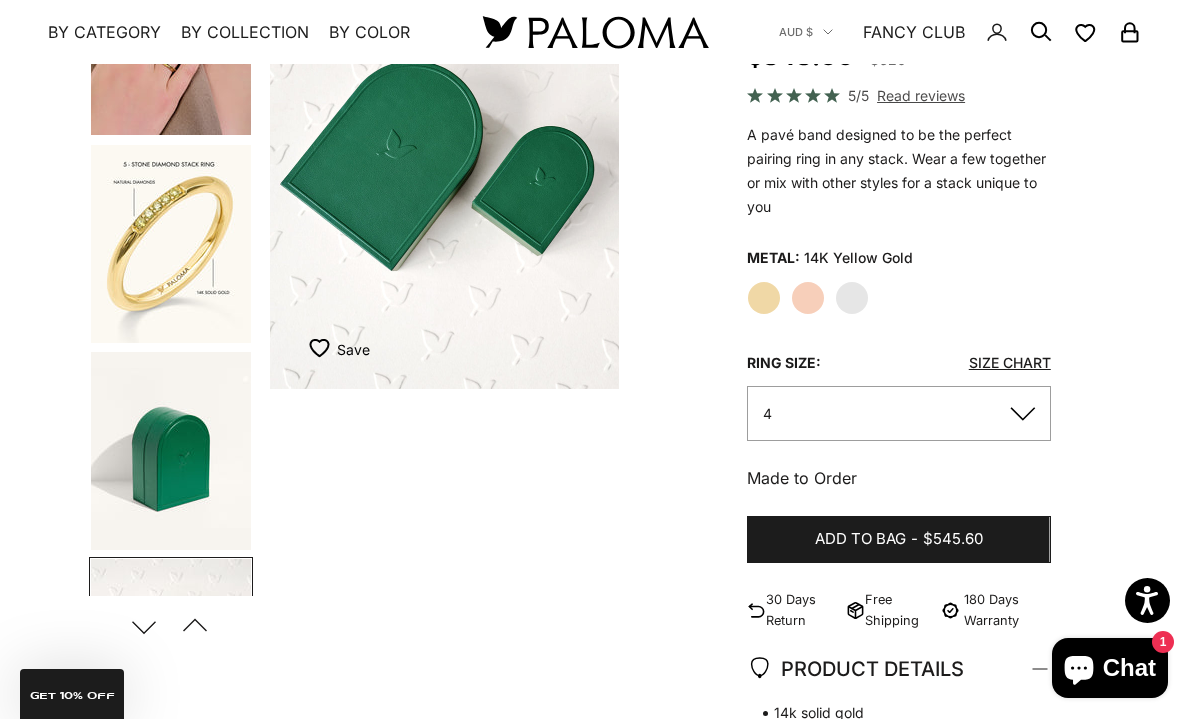 click at bounding box center [171, 244] 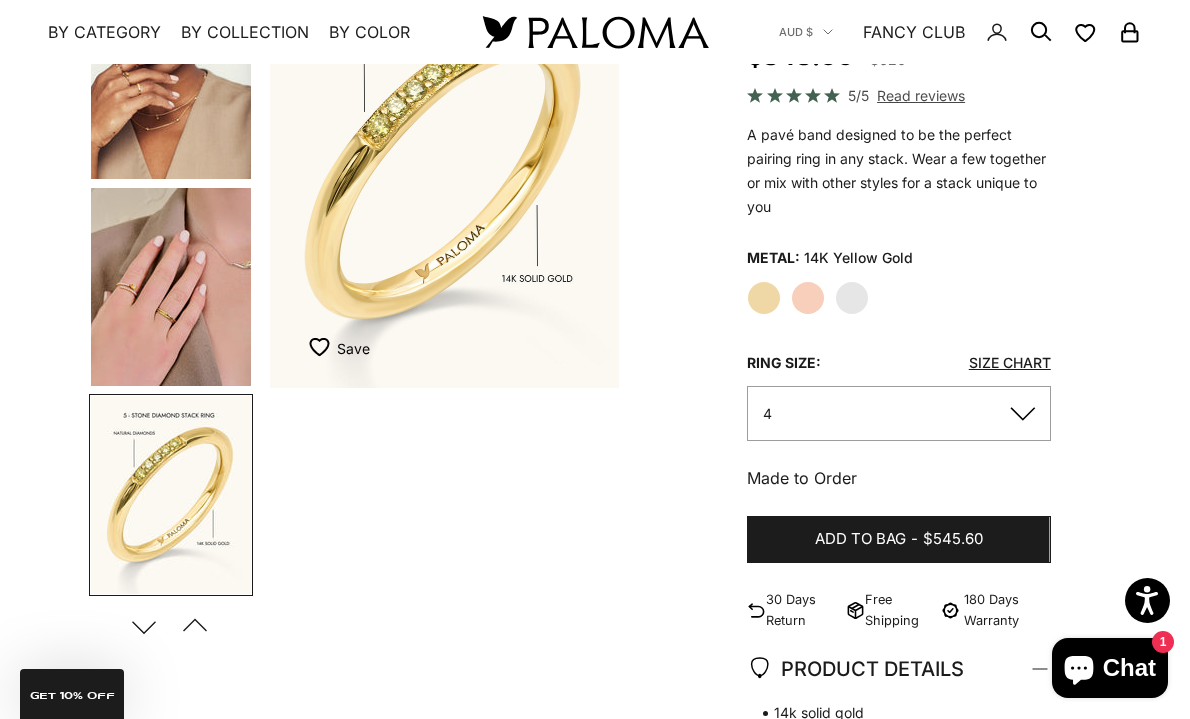 scroll, scrollTop: 582, scrollLeft: 0, axis: vertical 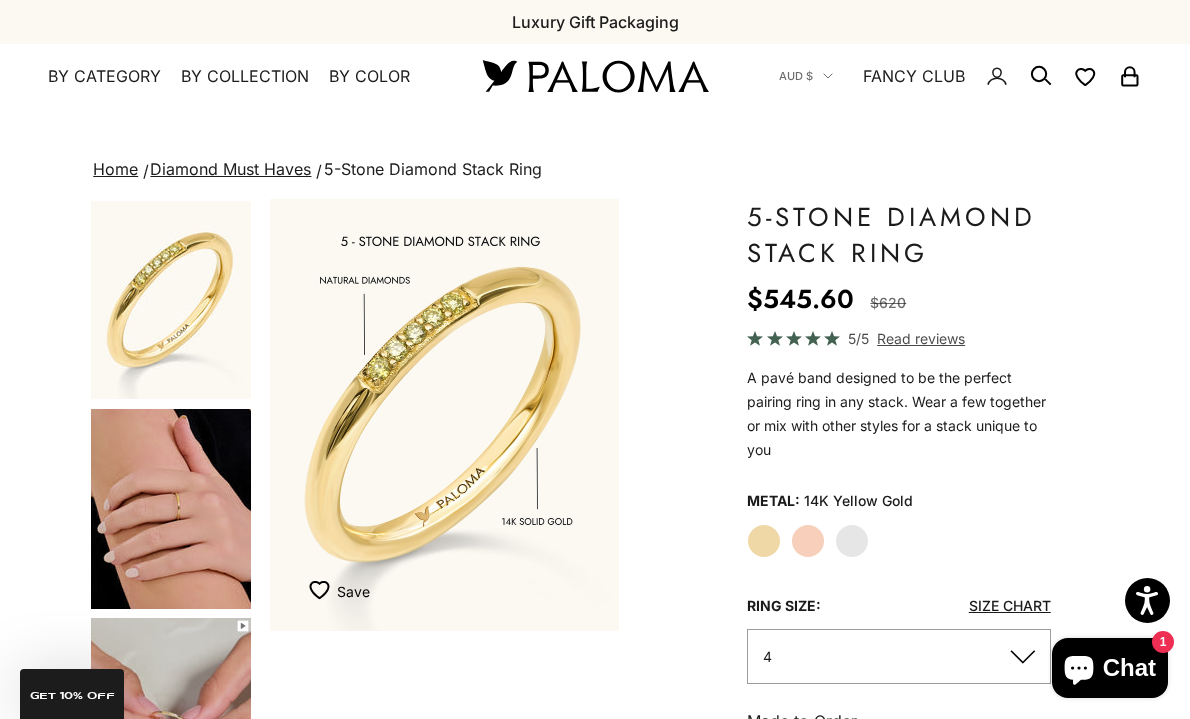 click at bounding box center [171, 509] 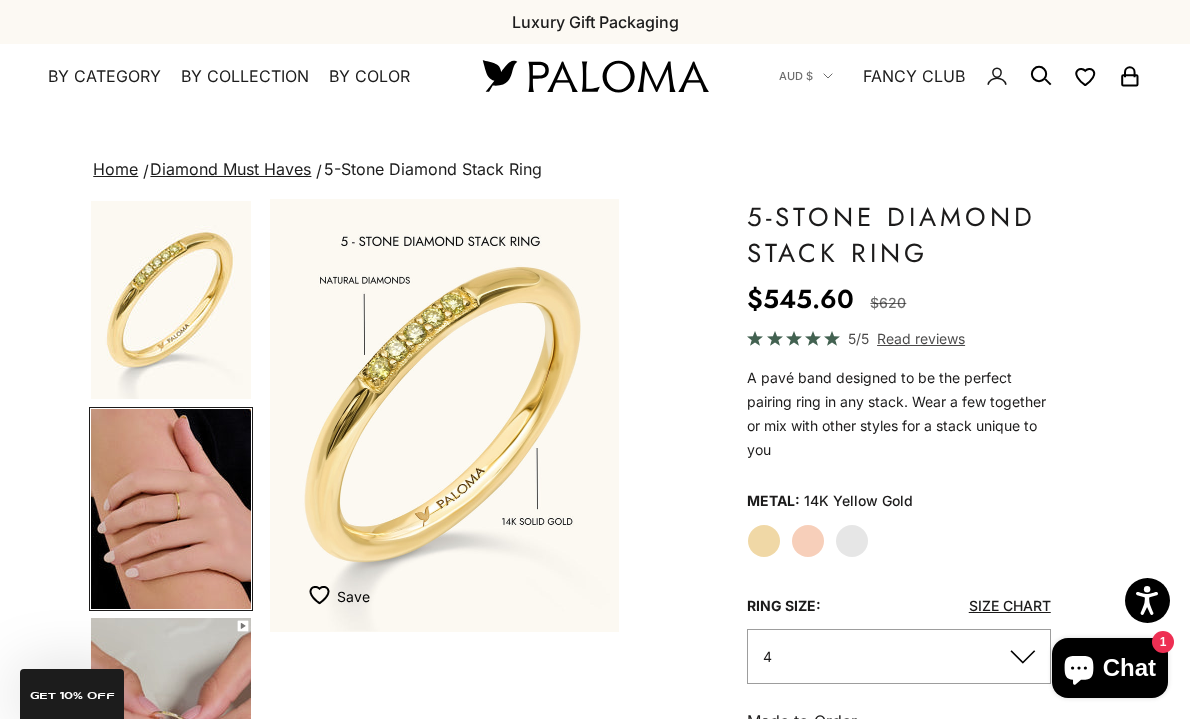 scroll, scrollTop: 0, scrollLeft: 374, axis: horizontal 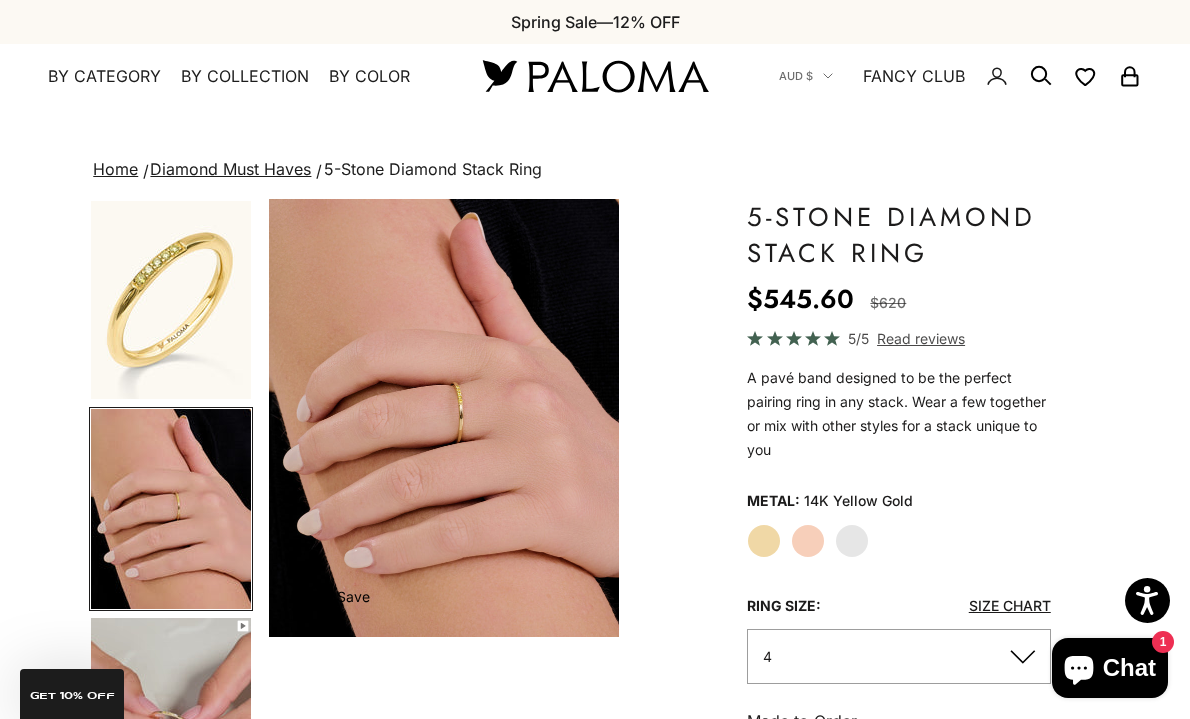 click at bounding box center (171, 300) 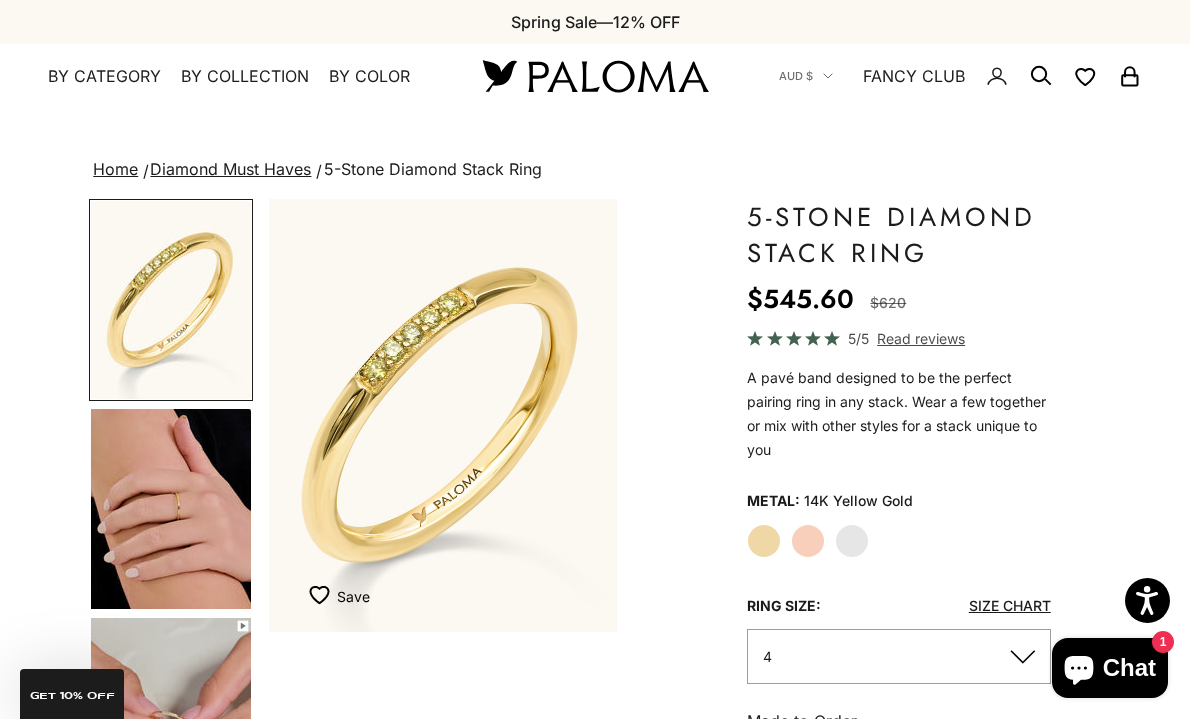 scroll, scrollTop: 0, scrollLeft: 0, axis: both 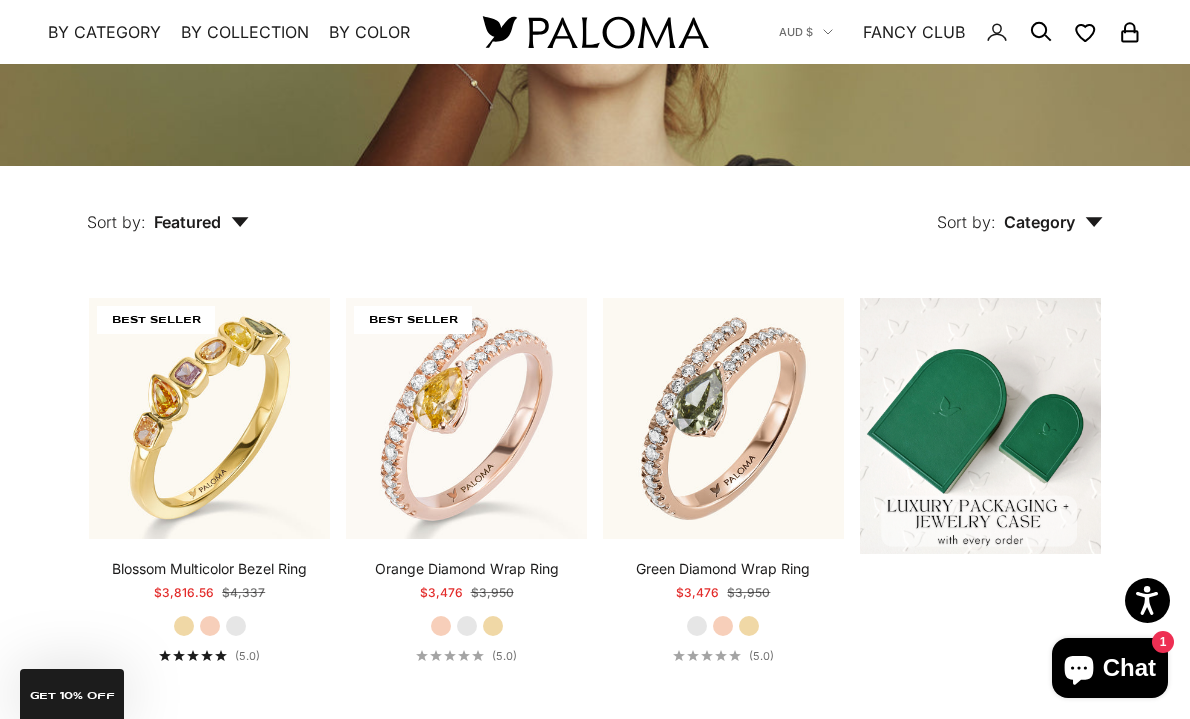 click on "Category" at bounding box center (1053, 222) 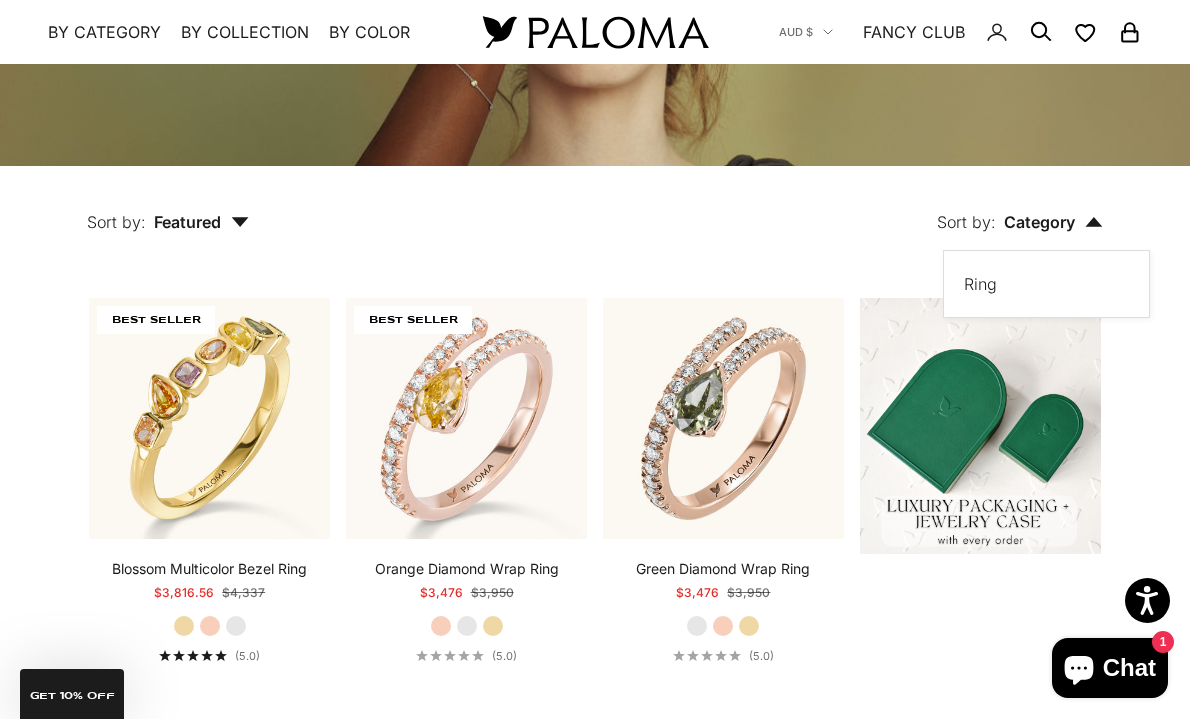 click on "Sort by:
Featured" at bounding box center [168, 208] 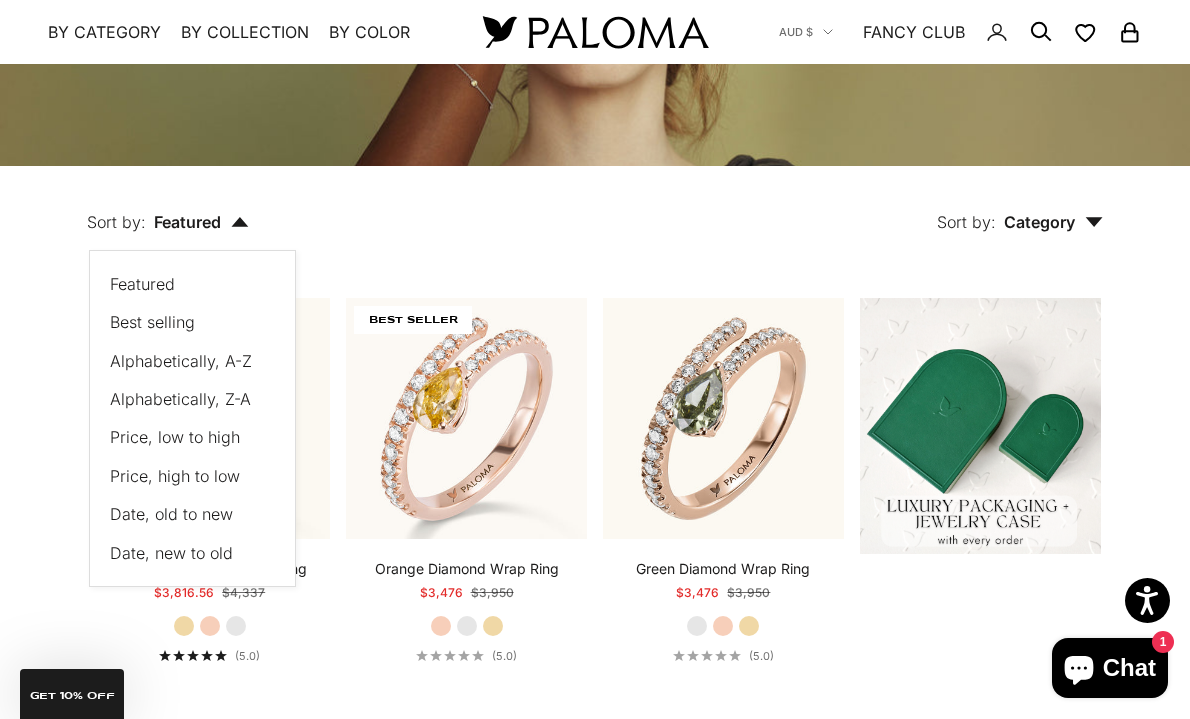 click on "Price, low to high" at bounding box center (175, 437) 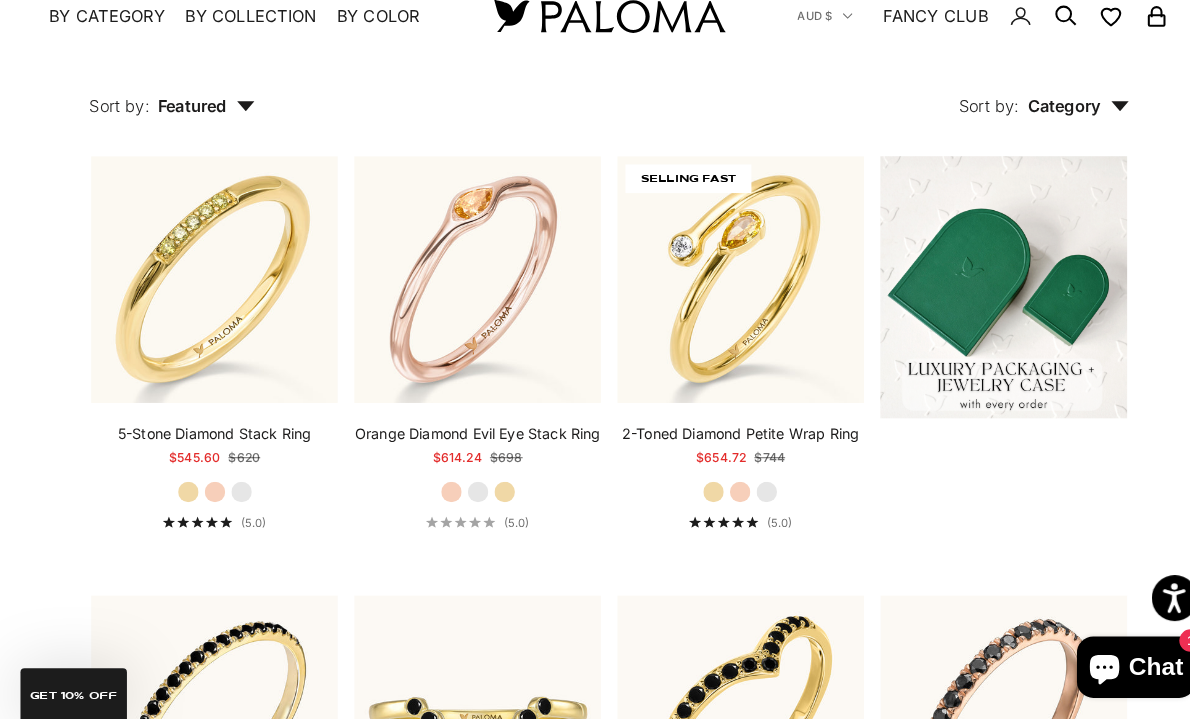 scroll, scrollTop: 436, scrollLeft: 0, axis: vertical 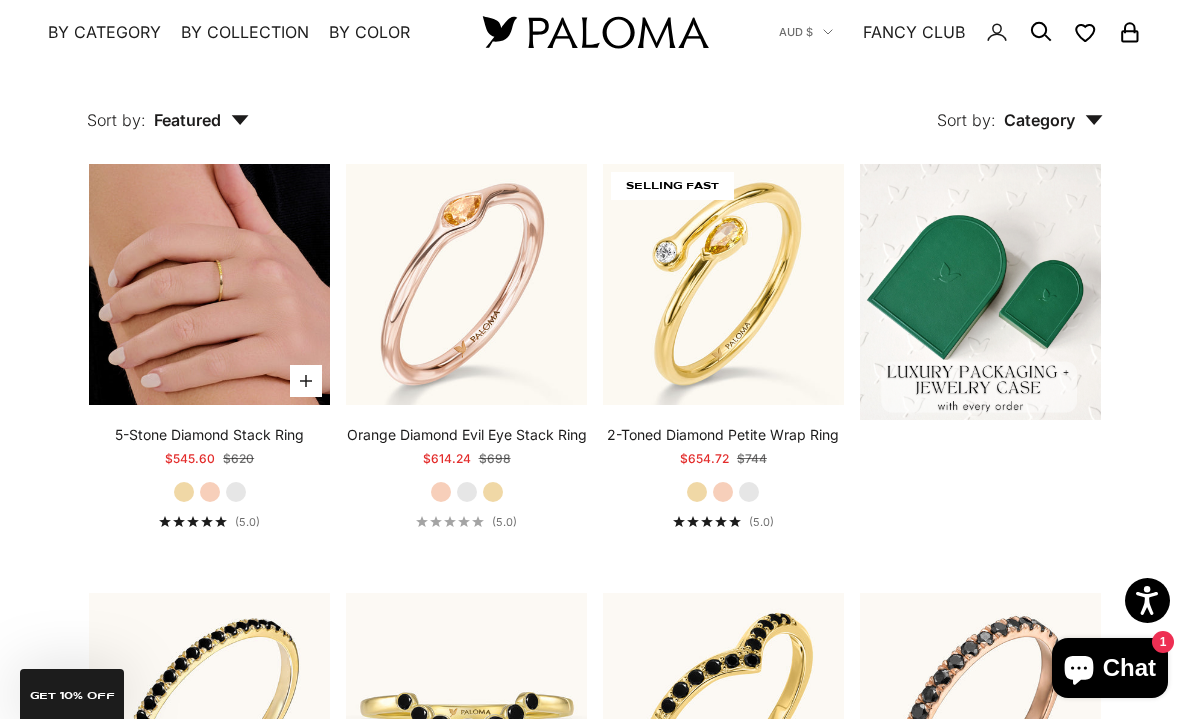 click 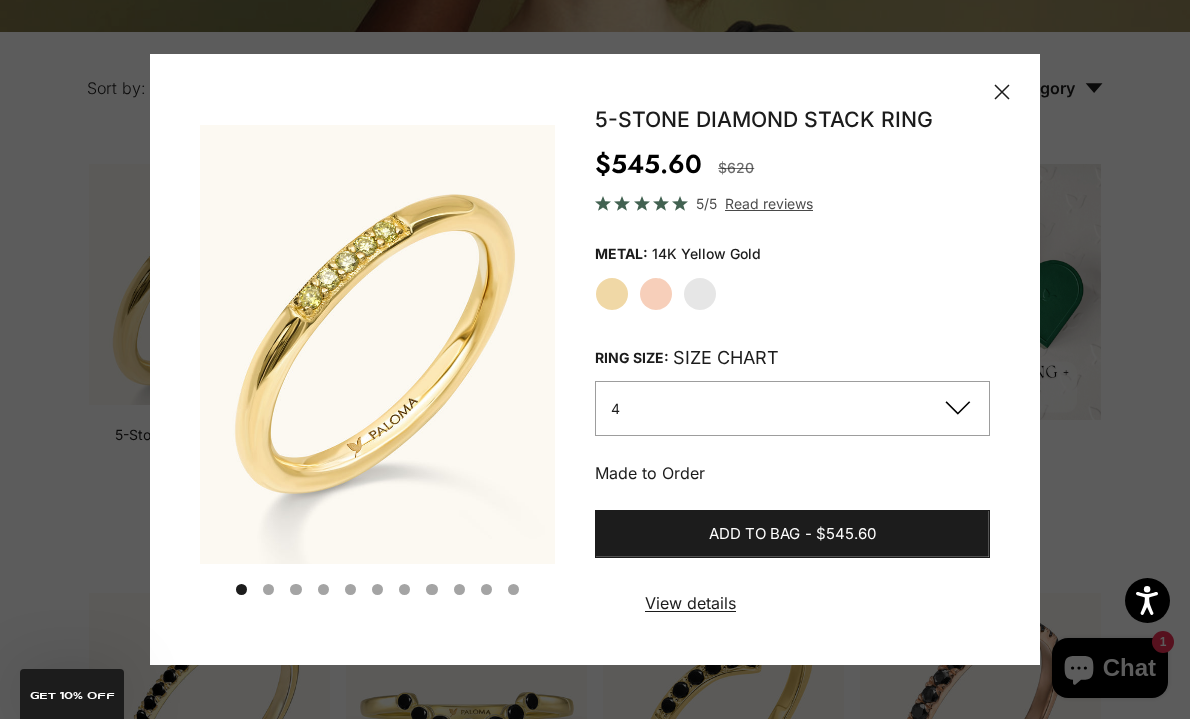 click on "4" at bounding box center (792, 408) 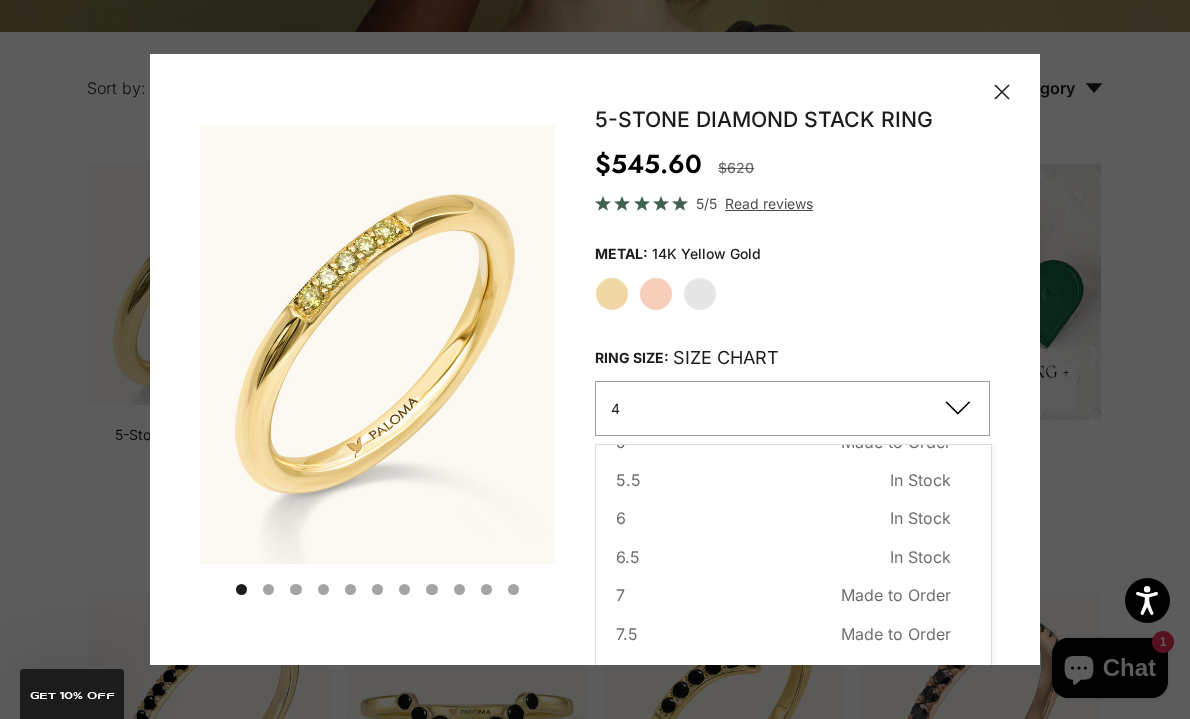scroll, scrollTop: 119, scrollLeft: 0, axis: vertical 